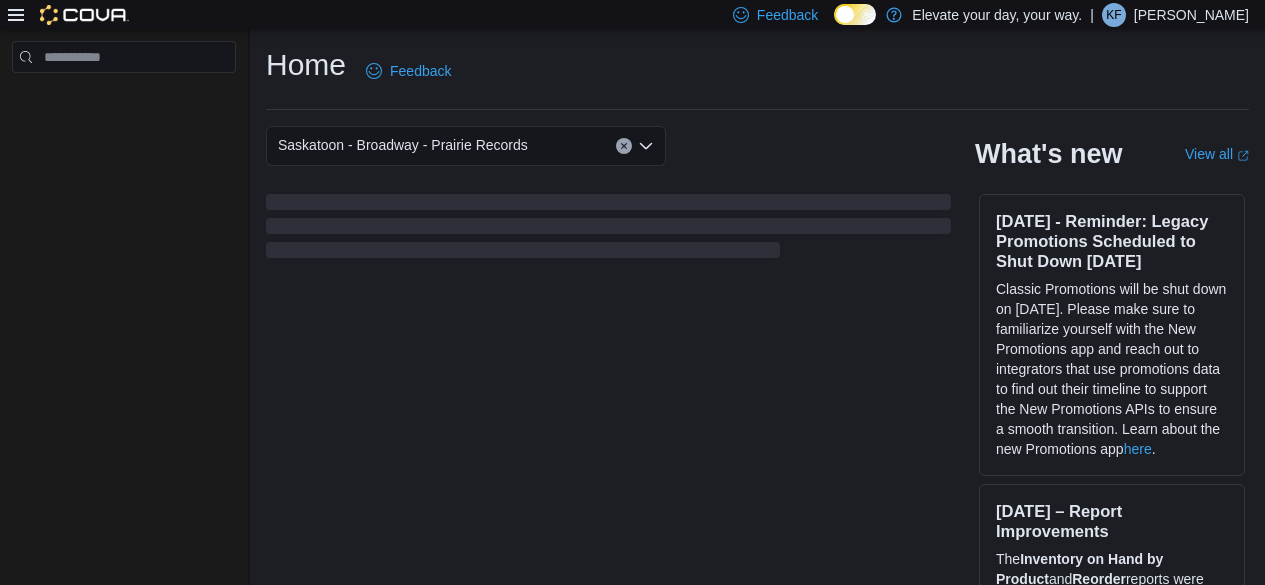 scroll, scrollTop: 0, scrollLeft: 0, axis: both 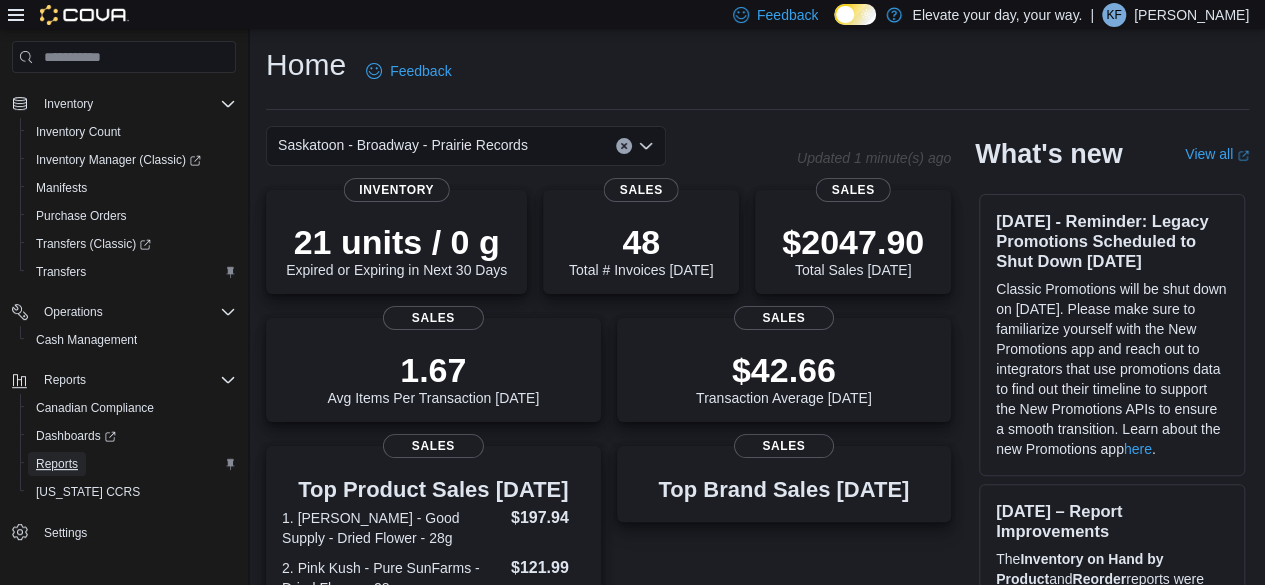 click on "Reports" at bounding box center [57, 464] 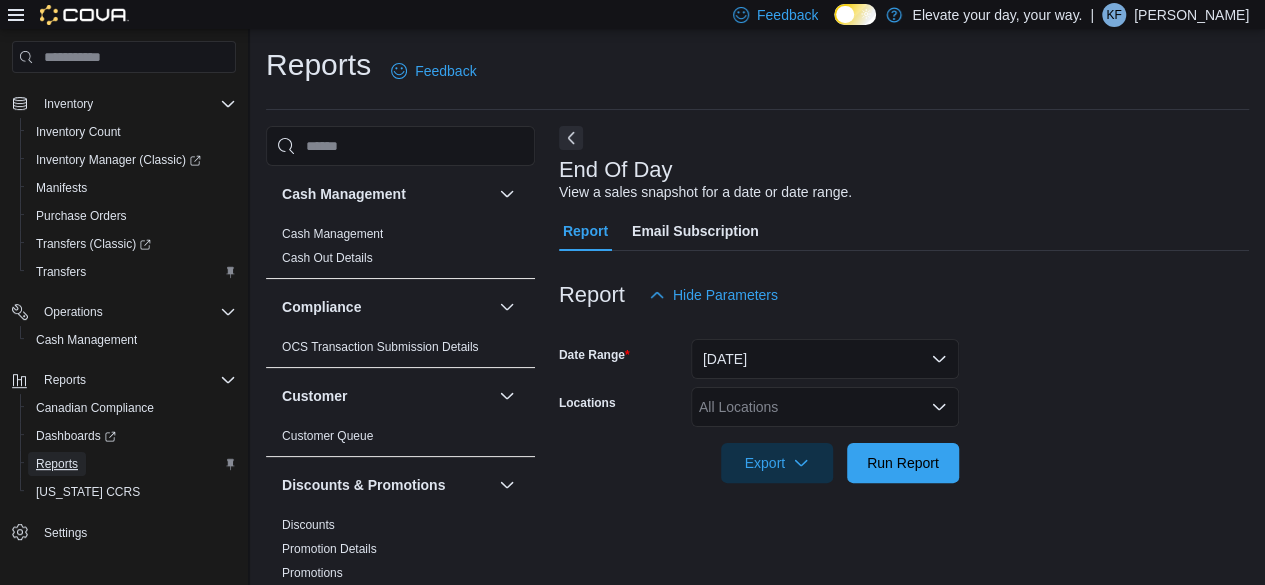 scroll, scrollTop: 36, scrollLeft: 0, axis: vertical 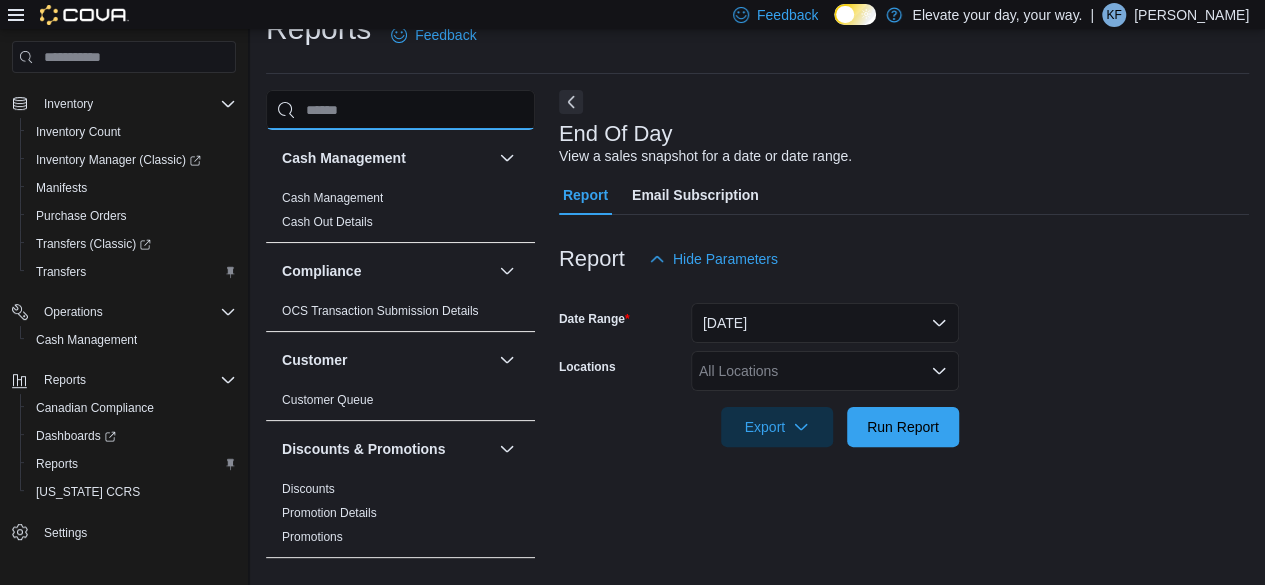 click at bounding box center [400, 110] 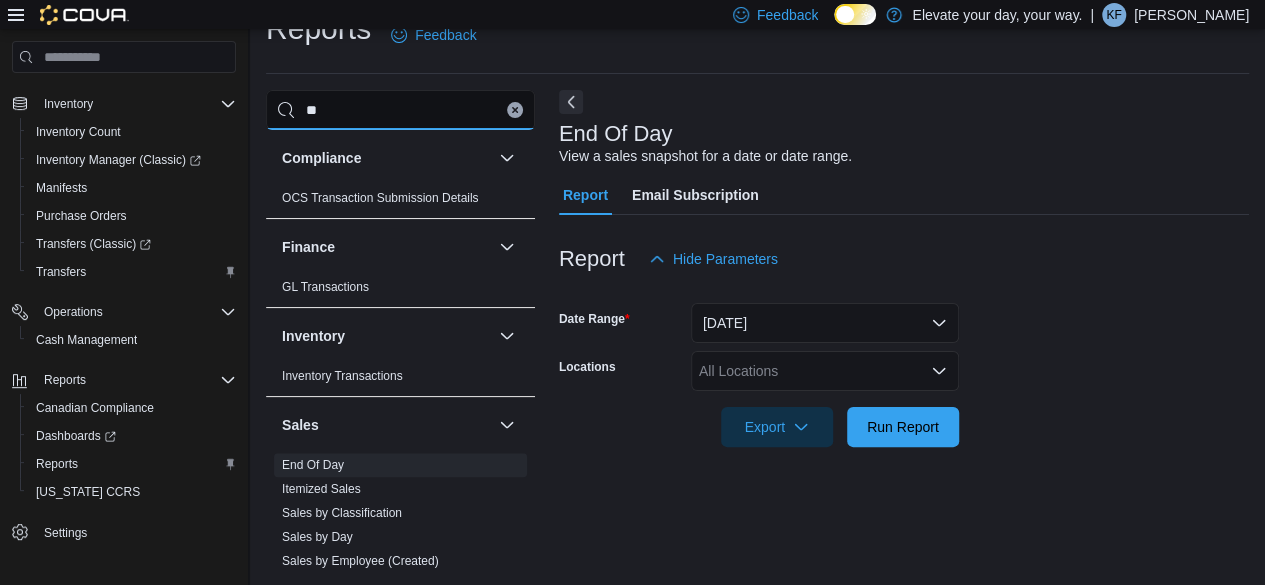 scroll, scrollTop: 0, scrollLeft: 0, axis: both 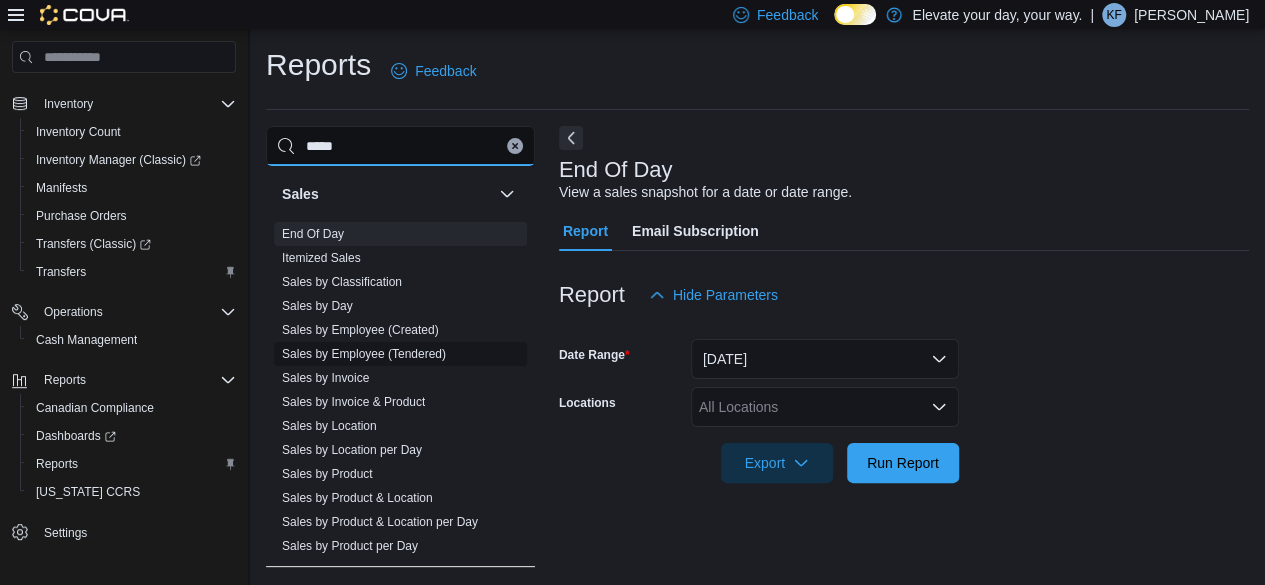 type on "*****" 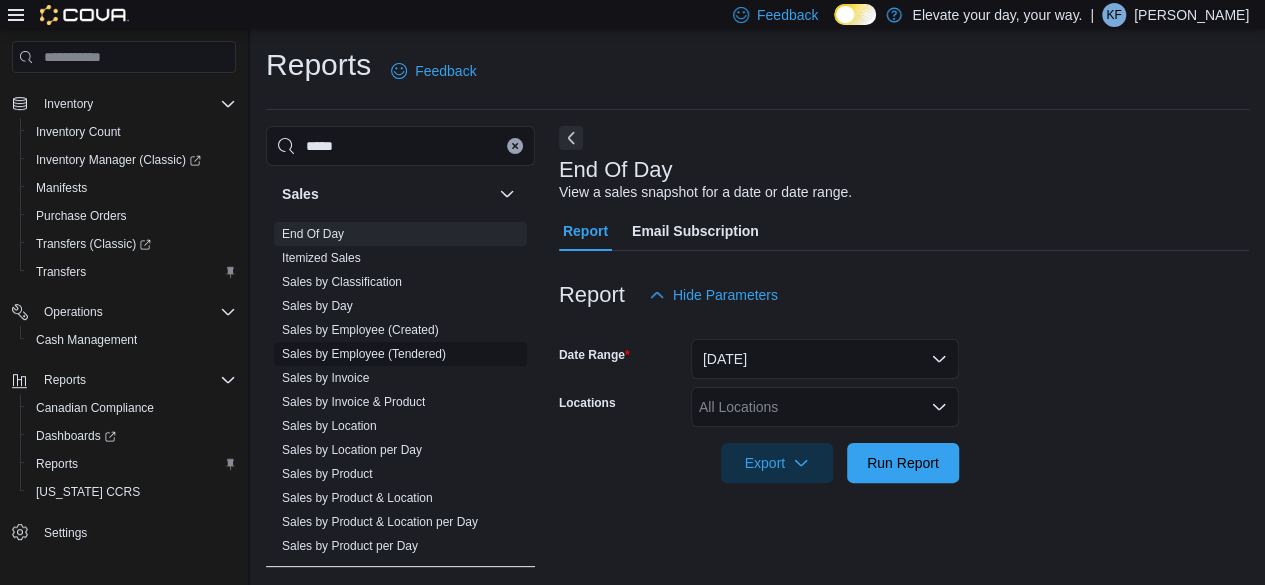 click on "Sales by Employee (Tendered)" at bounding box center [364, 354] 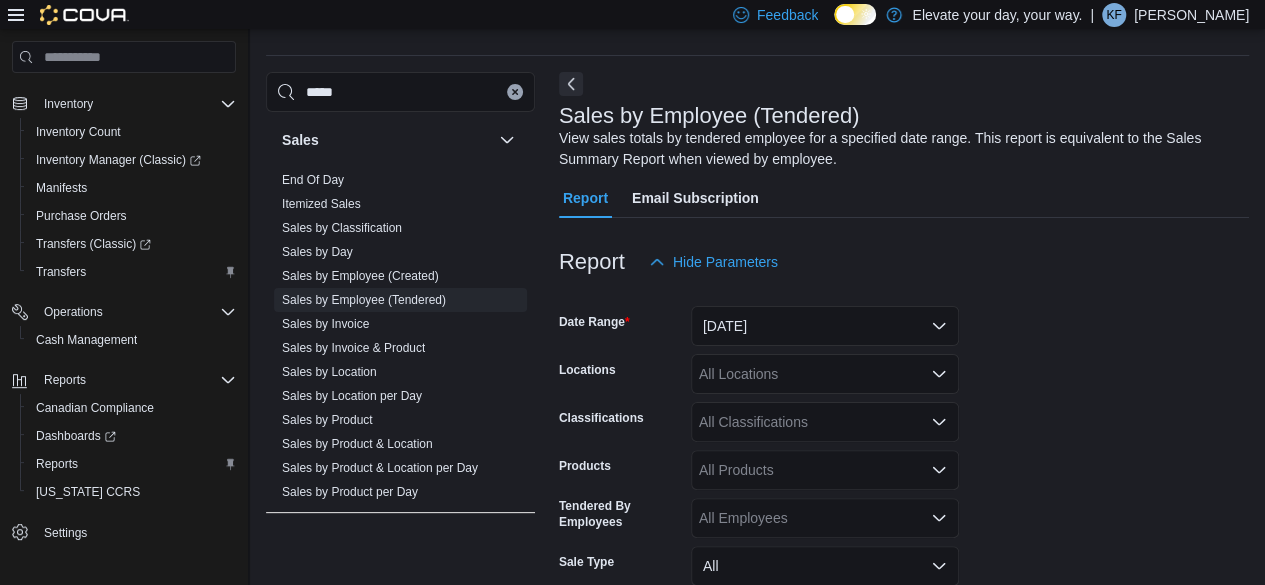 scroll, scrollTop: 67, scrollLeft: 0, axis: vertical 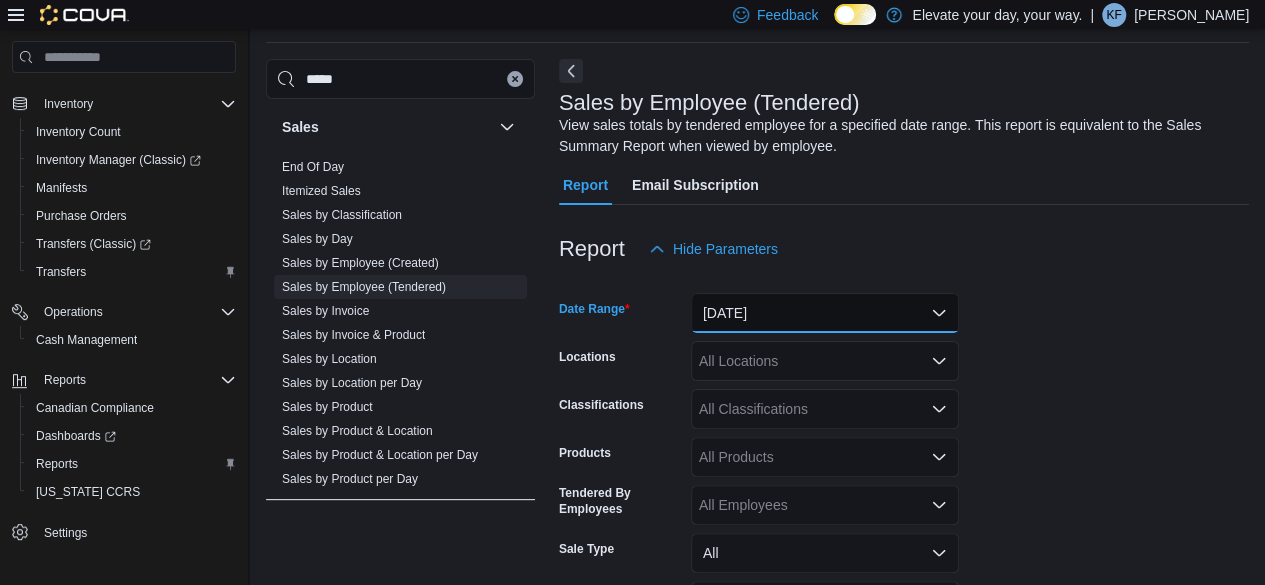 click on "[DATE]" at bounding box center [825, 313] 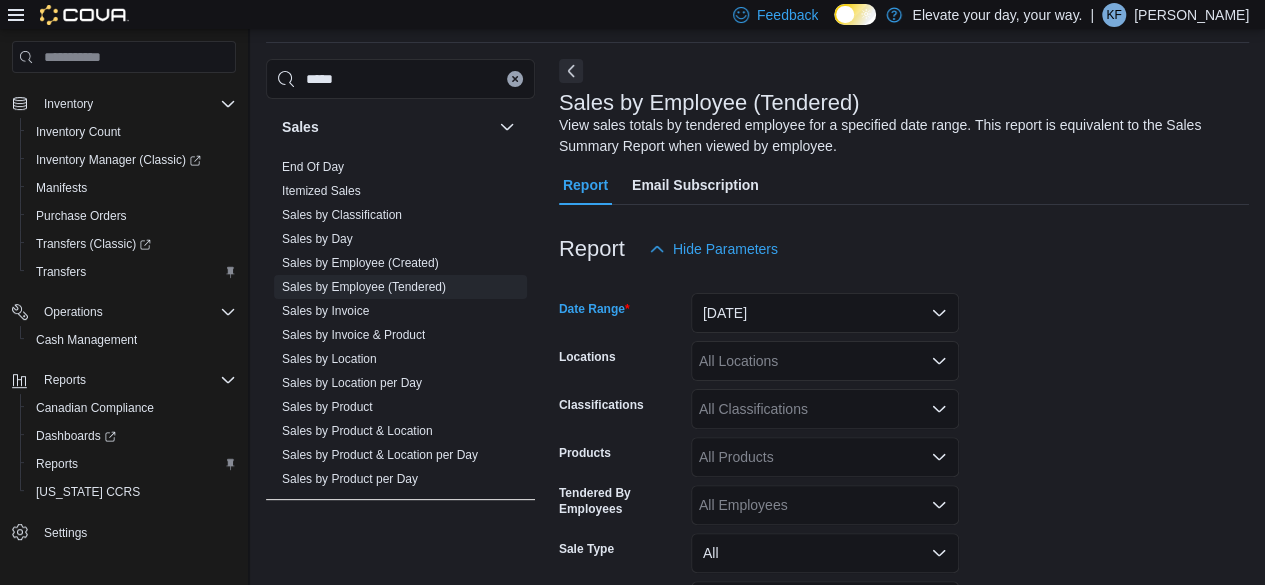 scroll, scrollTop: 60, scrollLeft: 0, axis: vertical 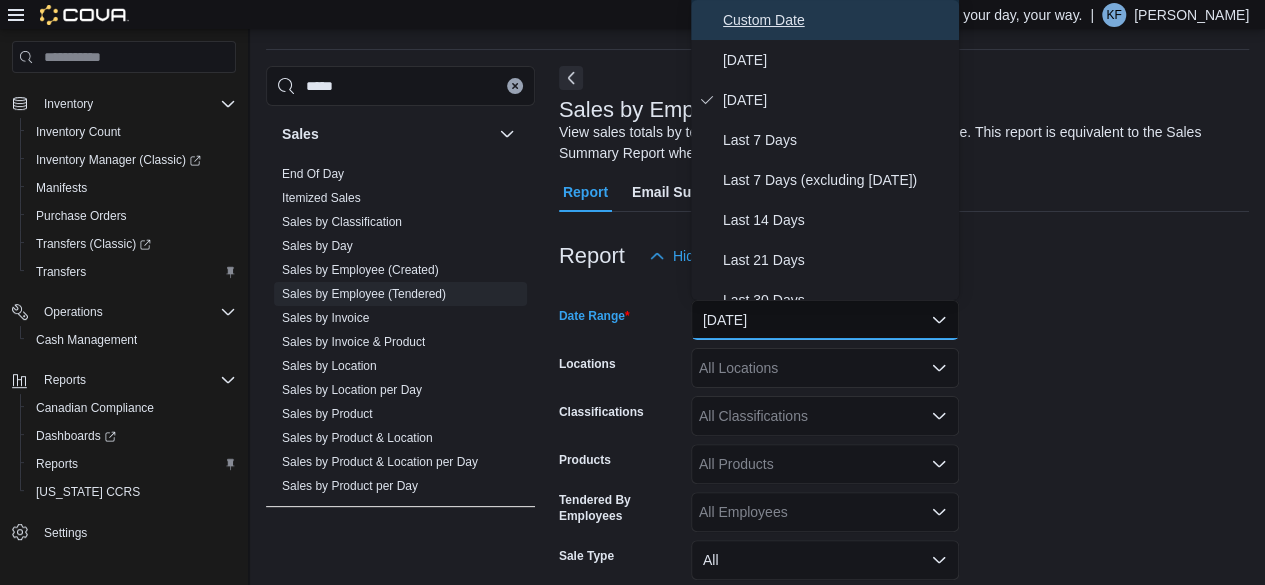 click on "Custom Date" at bounding box center (837, 20) 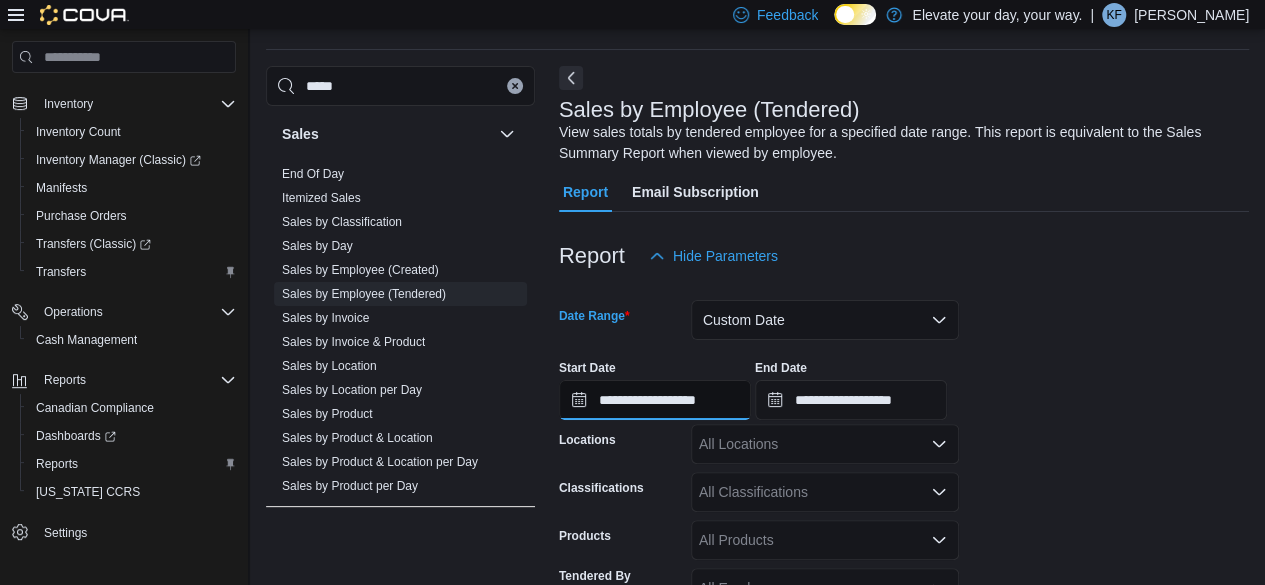click on "**********" at bounding box center (655, 400) 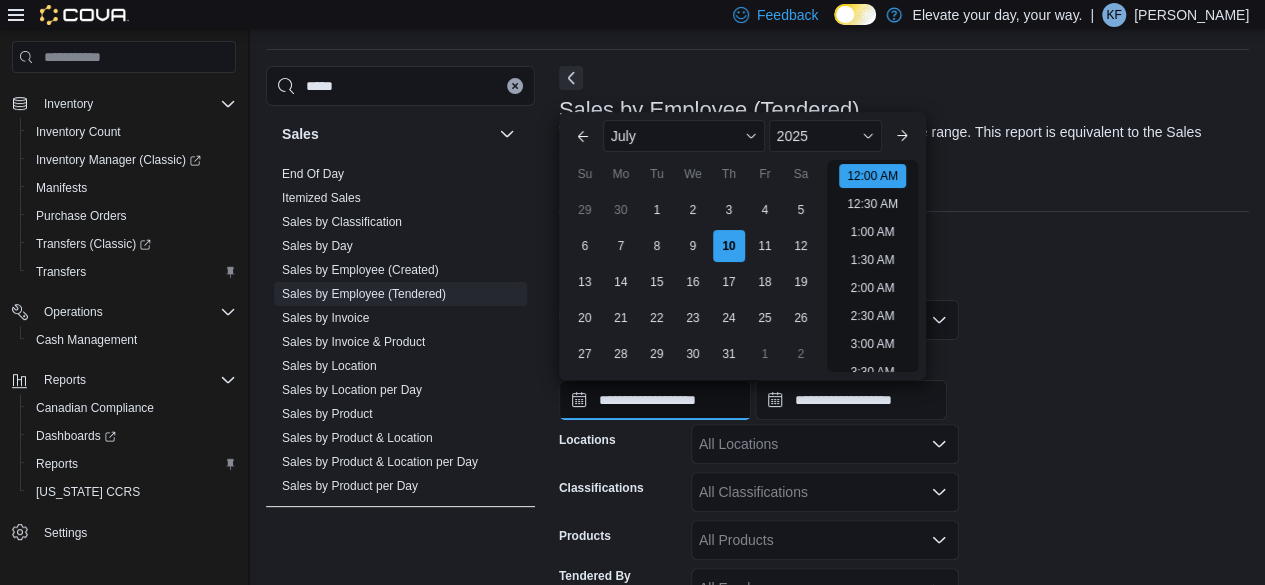 scroll, scrollTop: 62, scrollLeft: 0, axis: vertical 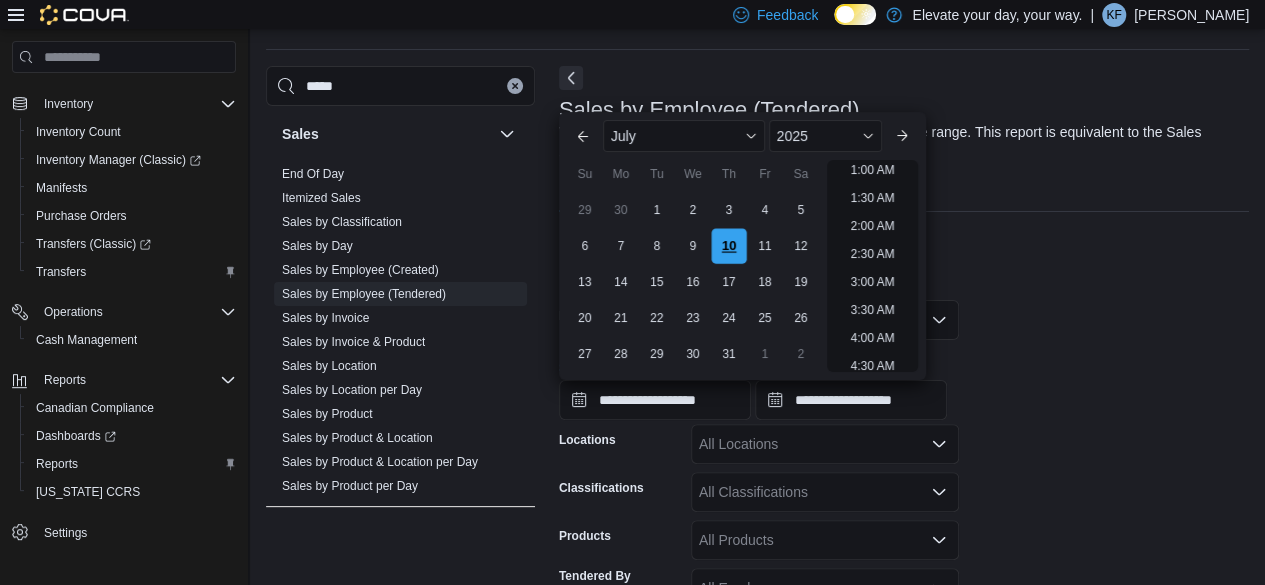 click on "10" at bounding box center [728, 246] 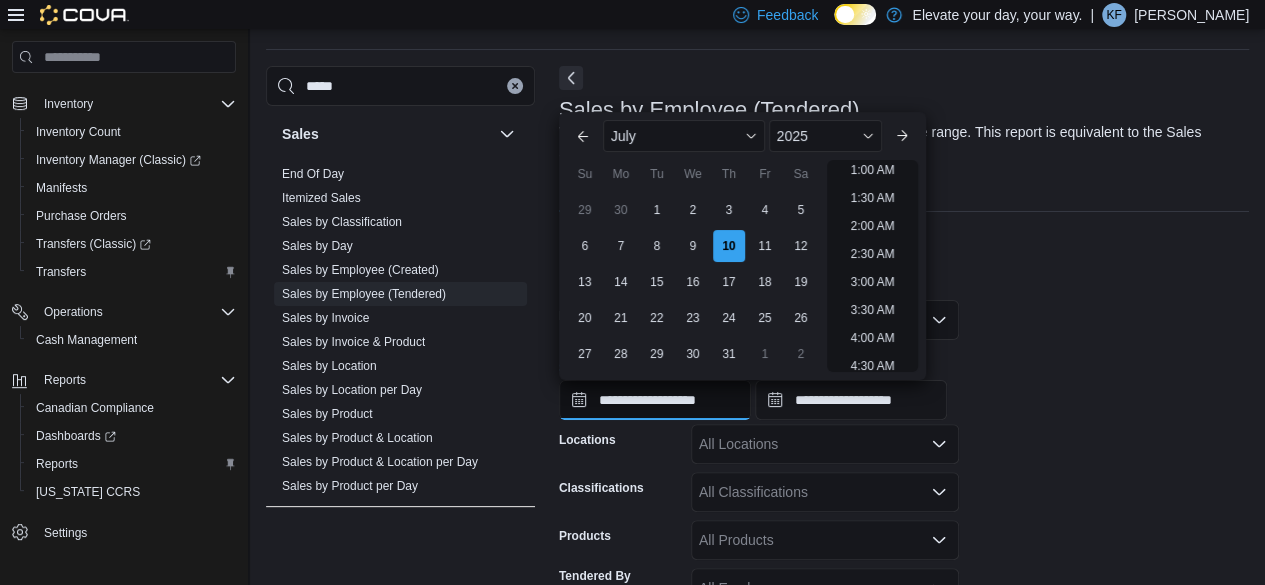 click on "**********" at bounding box center [655, 400] 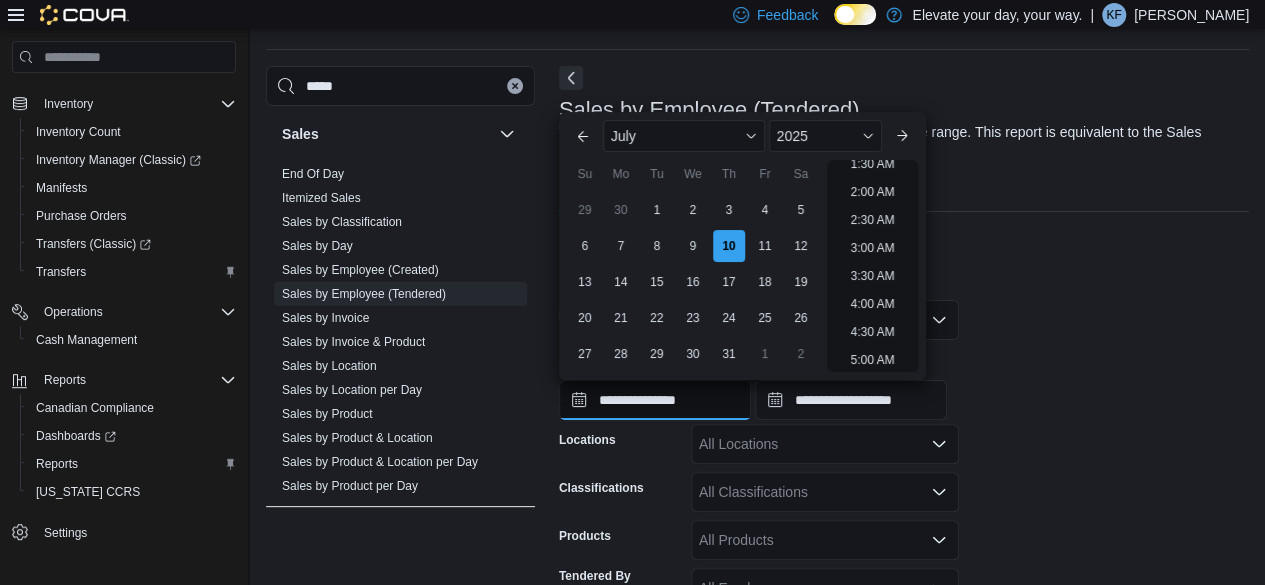 scroll, scrollTop: 768, scrollLeft: 0, axis: vertical 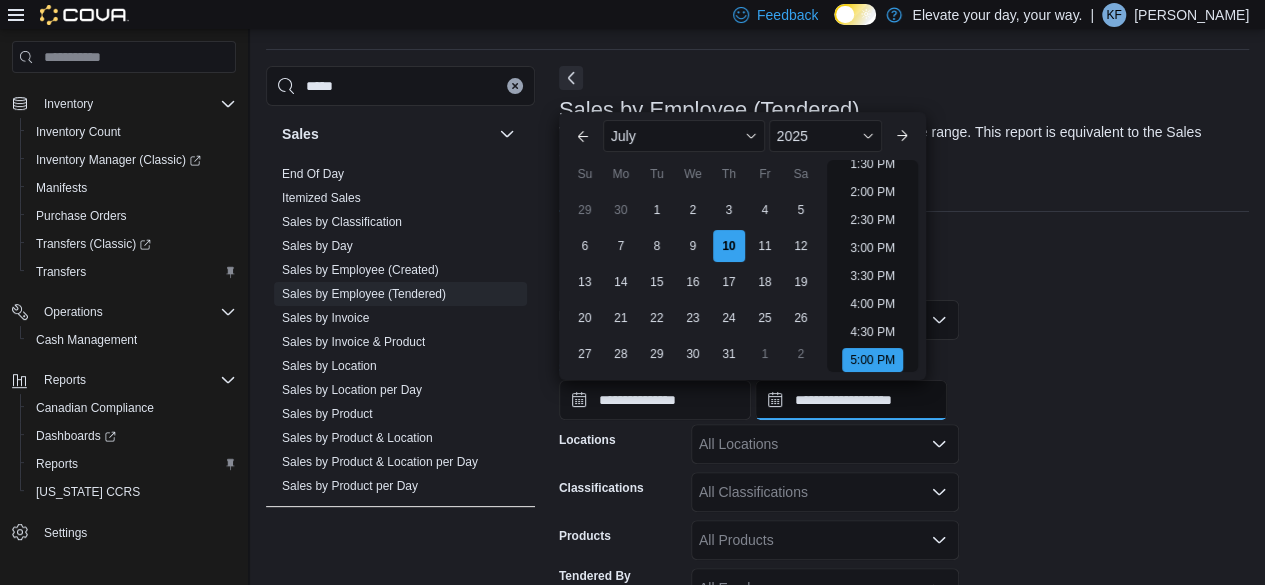 click on "**********" at bounding box center [851, 400] 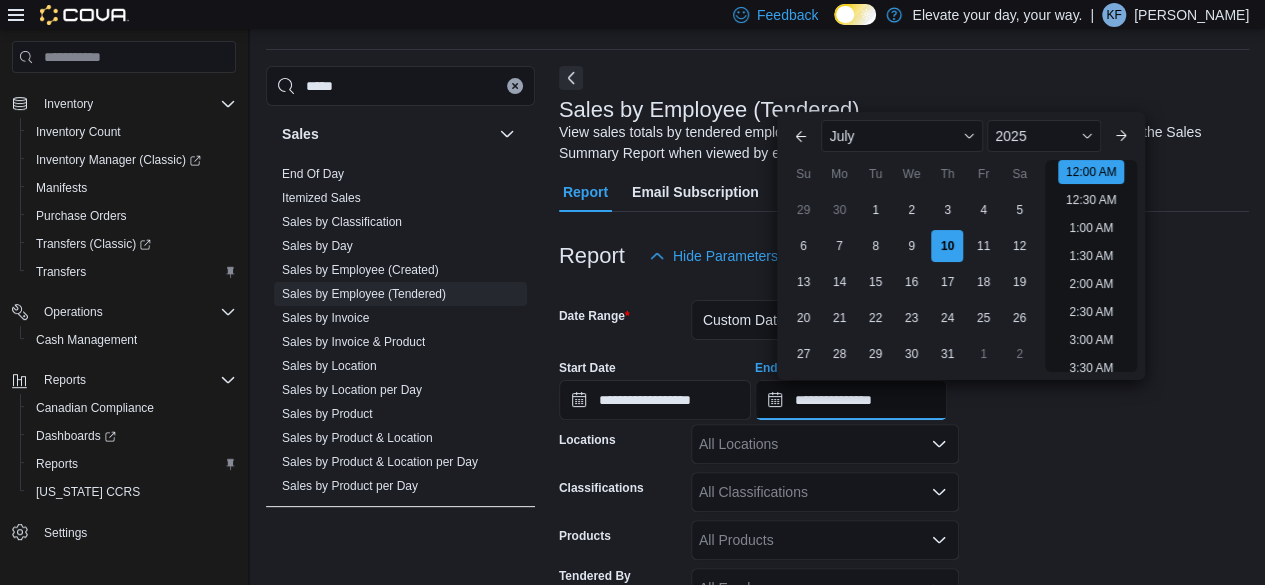 scroll, scrollTop: 824, scrollLeft: 0, axis: vertical 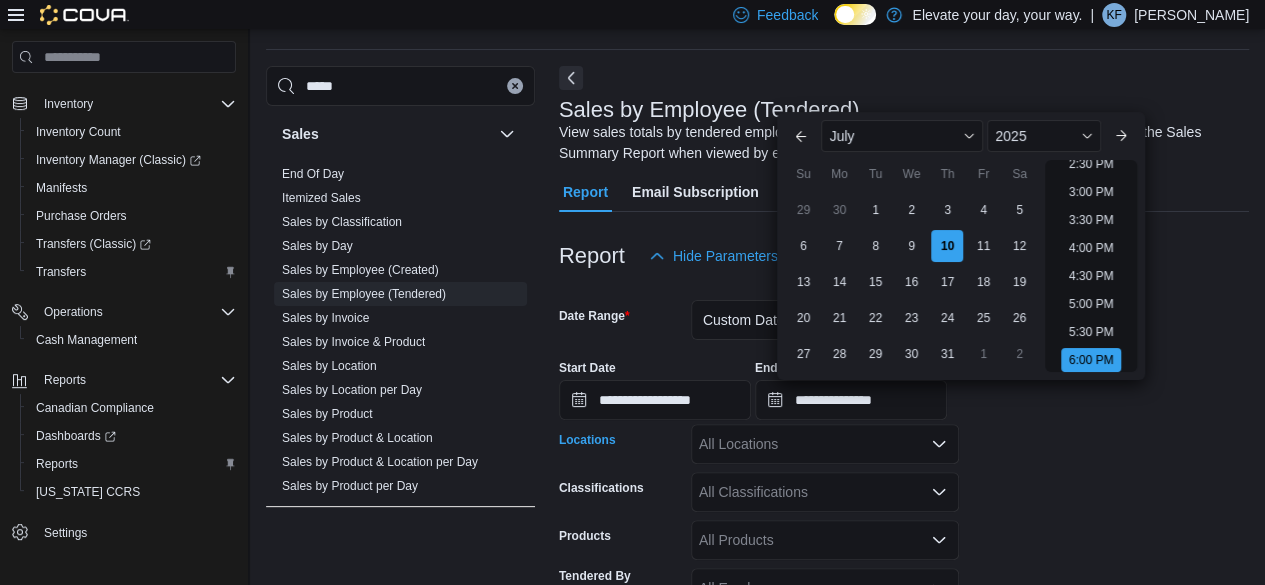click on "All Locations" at bounding box center (825, 444) 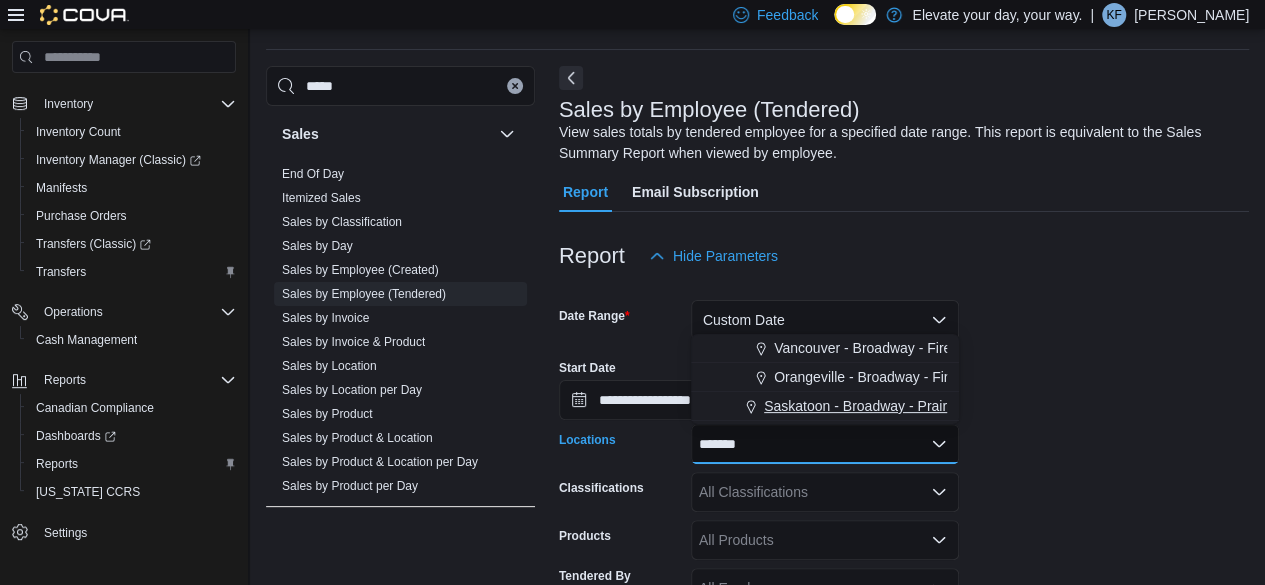 type on "*******" 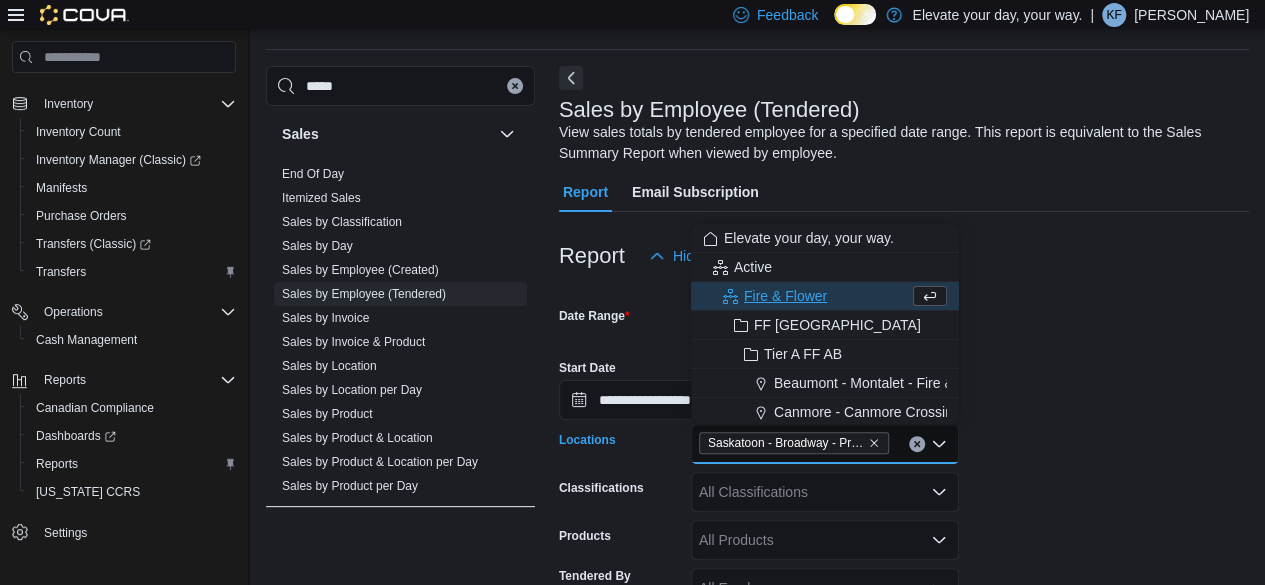 click on "**********" at bounding box center (904, 382) 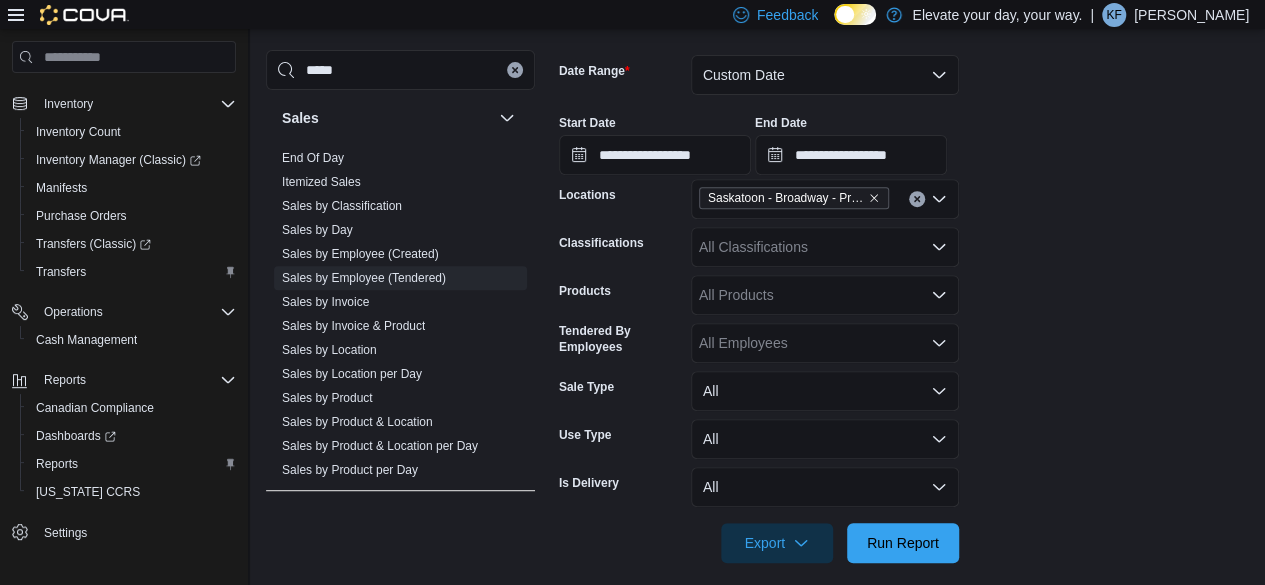 scroll, scrollTop: 322, scrollLeft: 0, axis: vertical 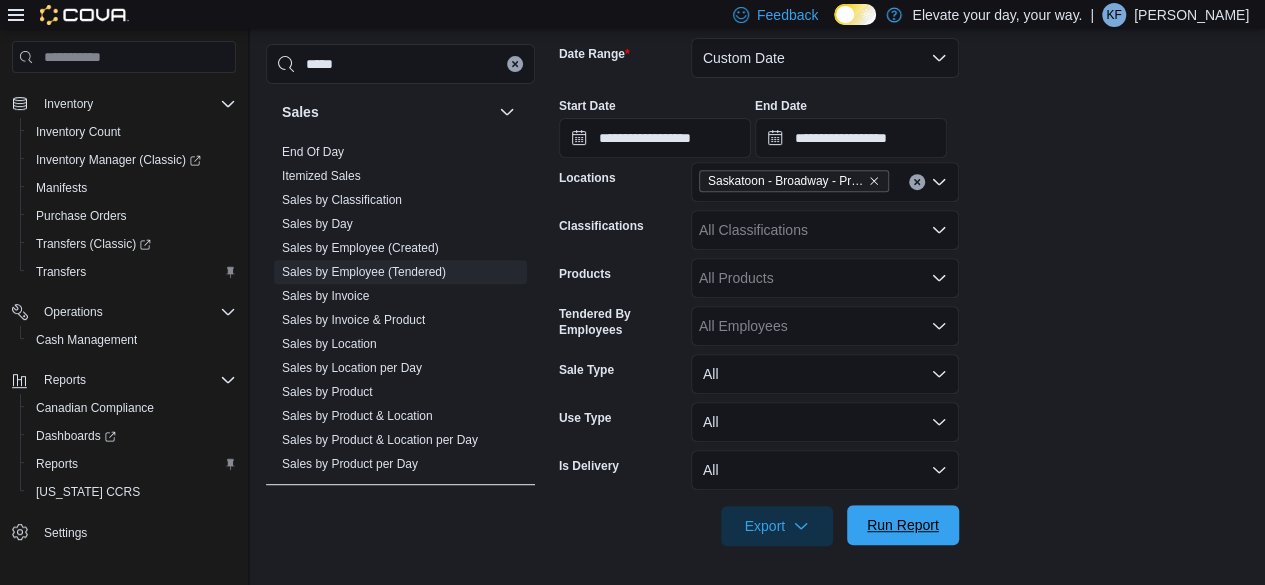 click on "Run Report" at bounding box center [903, 525] 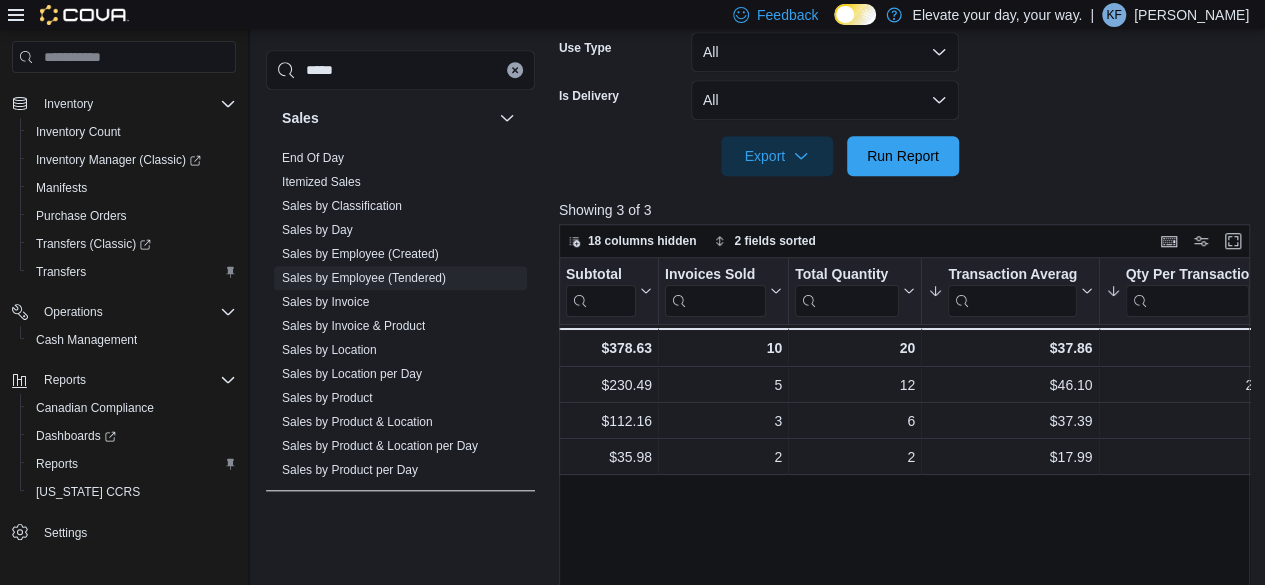 scroll, scrollTop: 691, scrollLeft: 0, axis: vertical 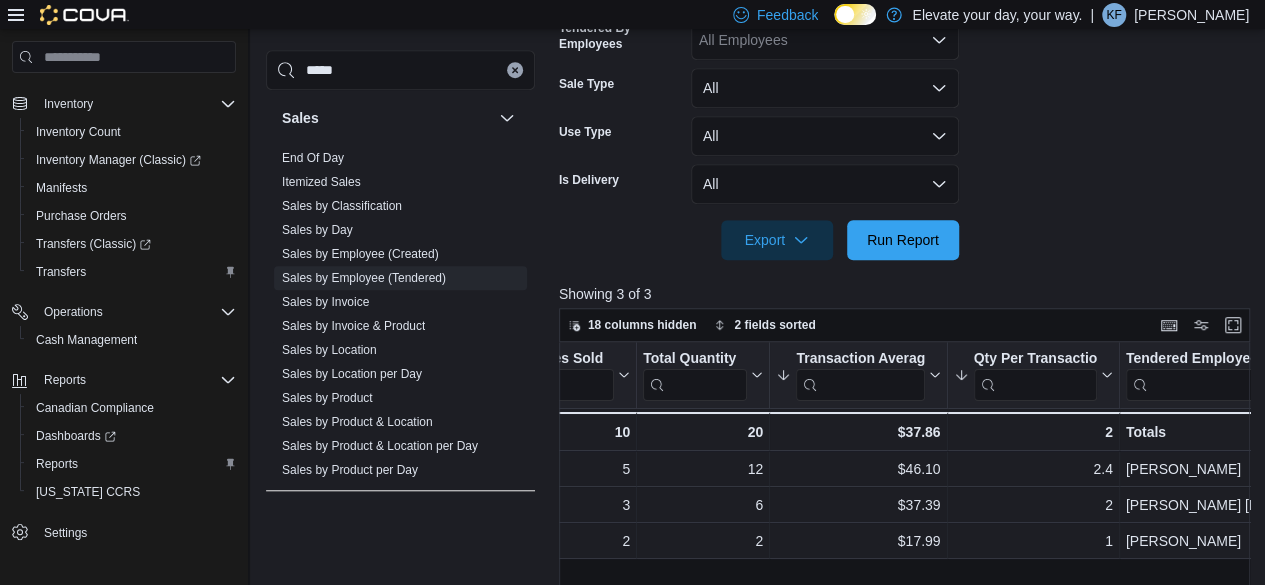 click on "**********" at bounding box center [761, 147] 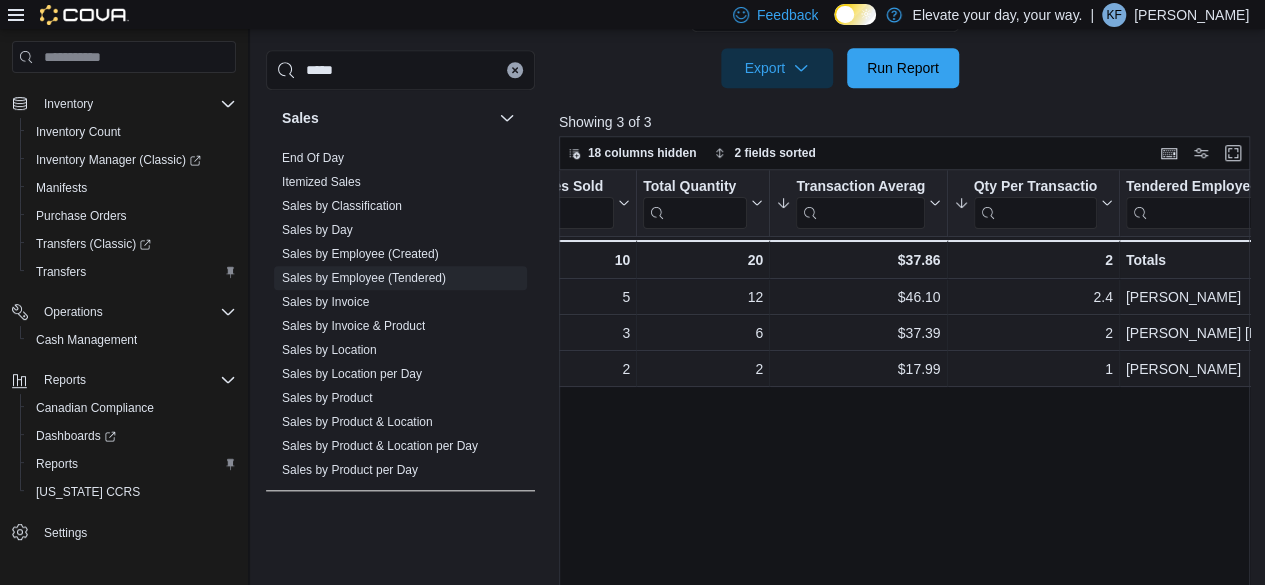 click on "Subtotal Click to view column header actions Invoices Sold Click to view column header actions Total Quantity Click to view column header actions Transaction Average Sorted by Qty Per Transaction, descending , then sorted by Transaction Average, descending . Click to view column header actions Qty Per Transaction Sorted by Qty Per Transaction, descending , then sorted by Transaction Average, descending . Click to view column header actions Tendered Employee Click to view column header actions Tips Click to view column header actions 5 -  Invoices Sold, column 2, row 1 12 -  Total Quantity, column 3, row 1 $46.10 -  Transaction Average, column 4, row 1 2.4 -  Qty Per Transaction, column 5, row 1 [PERSON_NAME] -  Tendered Employee, column 6, row 1 $230.49 -  Subtotal, column 1, row 1 $0.00 -  Tips, column 7, row 1 3 -  Invoices Sold, column 2, row 2 6 -  Total Quantity, column 3, row 2 $37.39 -  Transaction Average, column 4, row 2 2 -  Qty Per Transaction, column 5, row 2 [PERSON_NAME] [PERSON_NAME] -  $112.16 -  $0.00 -  2" at bounding box center [908, 387] 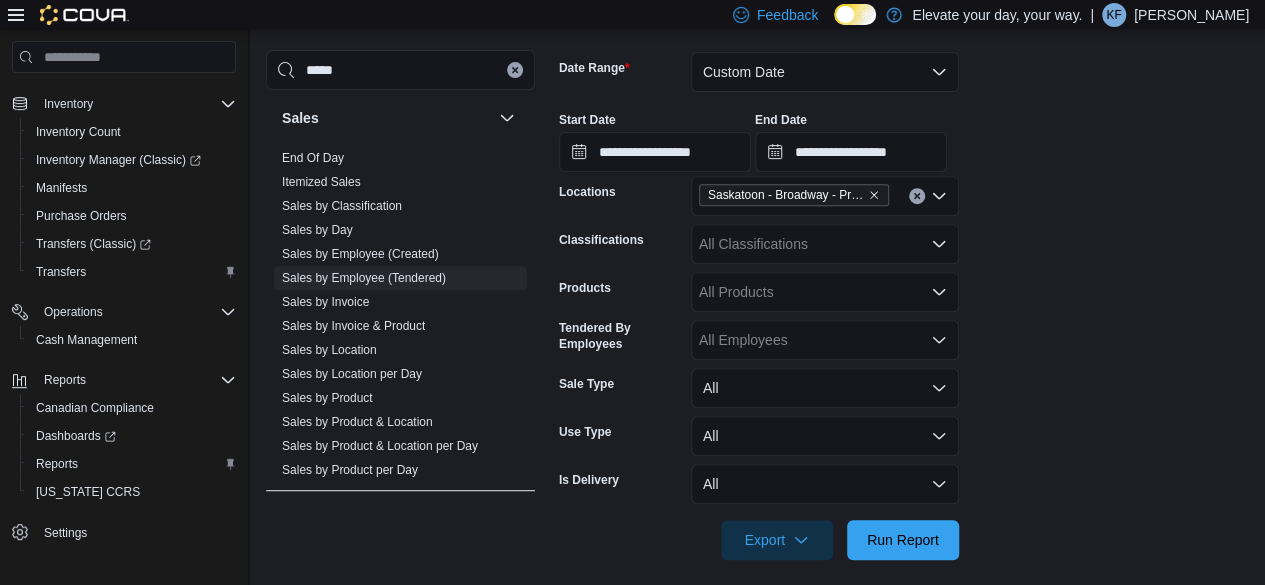 scroll, scrollTop: 303, scrollLeft: 0, axis: vertical 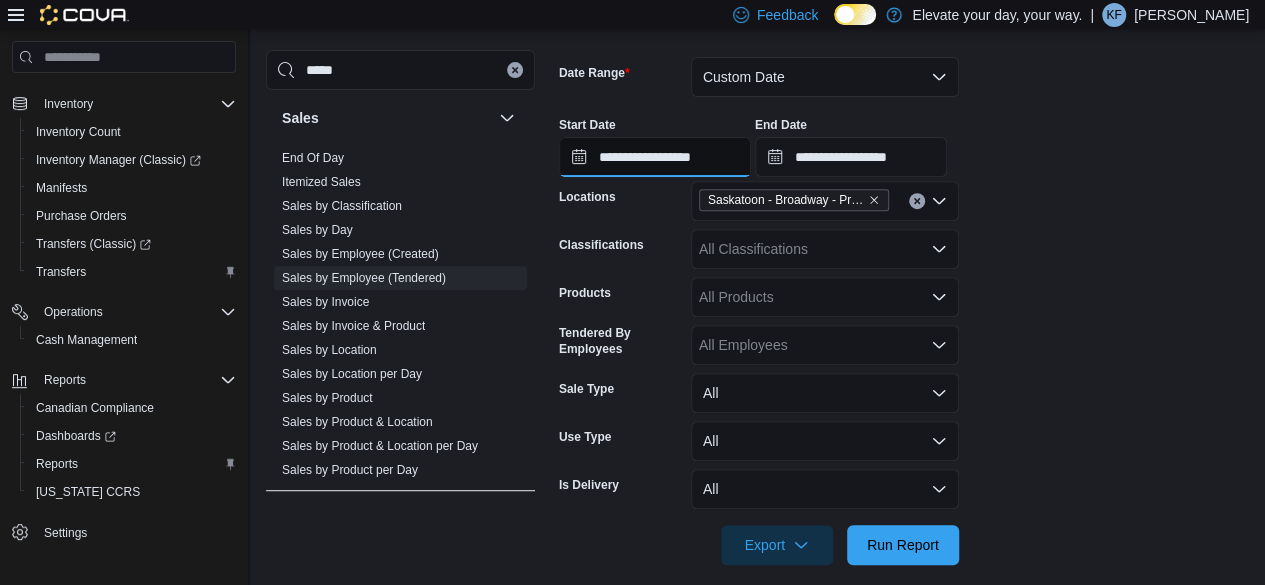 click on "**********" at bounding box center (655, 157) 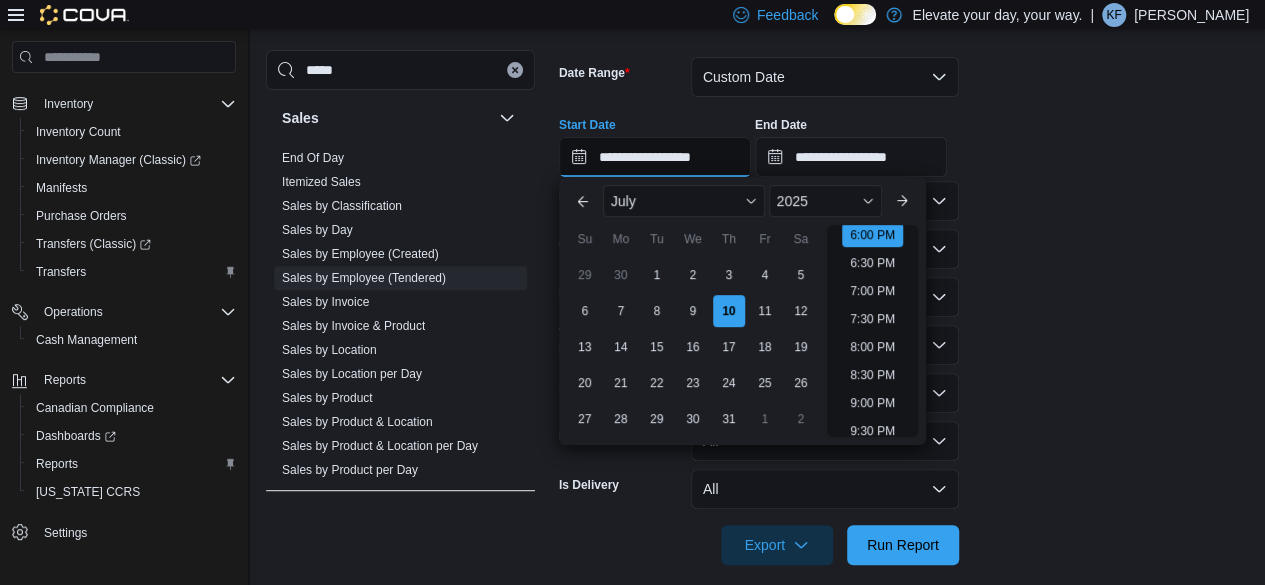 scroll, scrollTop: 824, scrollLeft: 0, axis: vertical 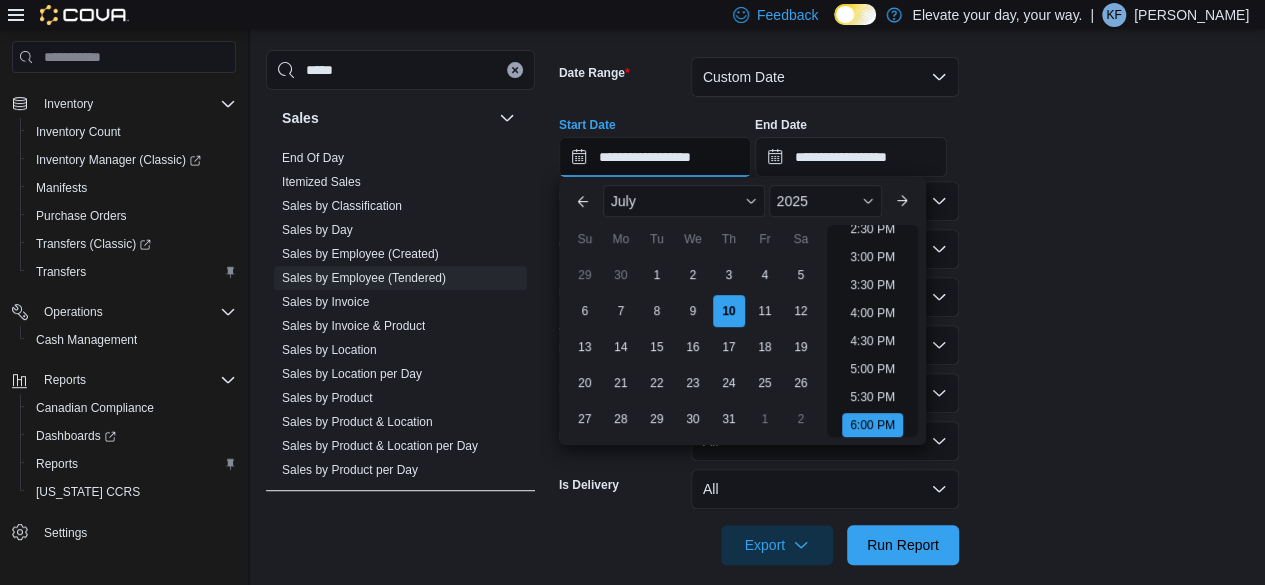 type on "**********" 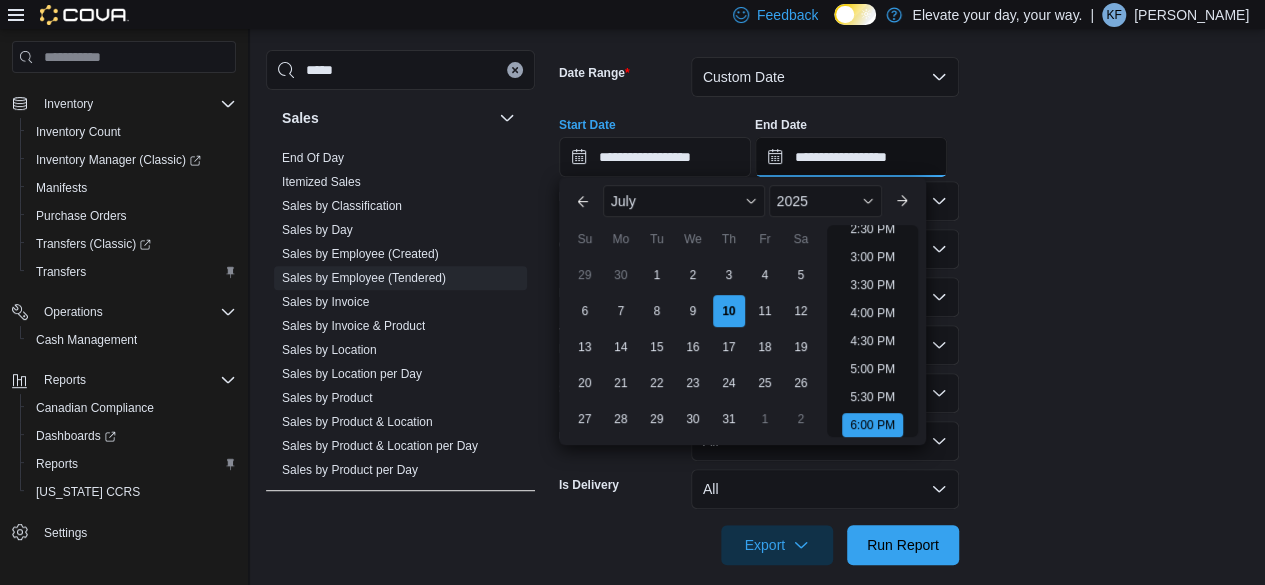 click on "**********" at bounding box center [851, 157] 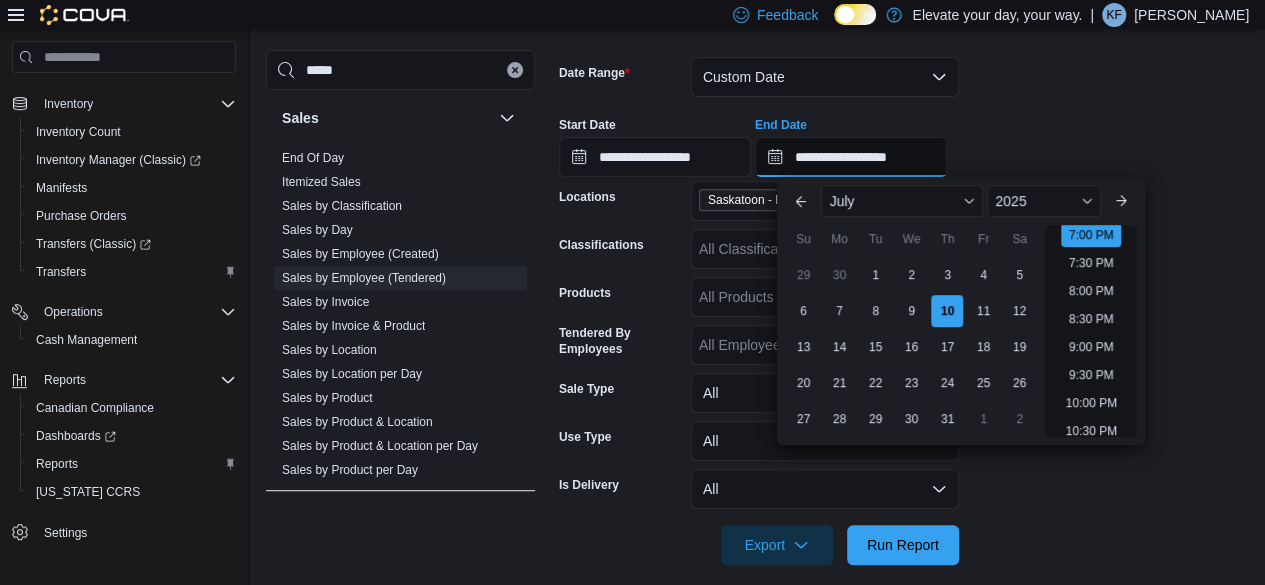 scroll, scrollTop: 880, scrollLeft: 0, axis: vertical 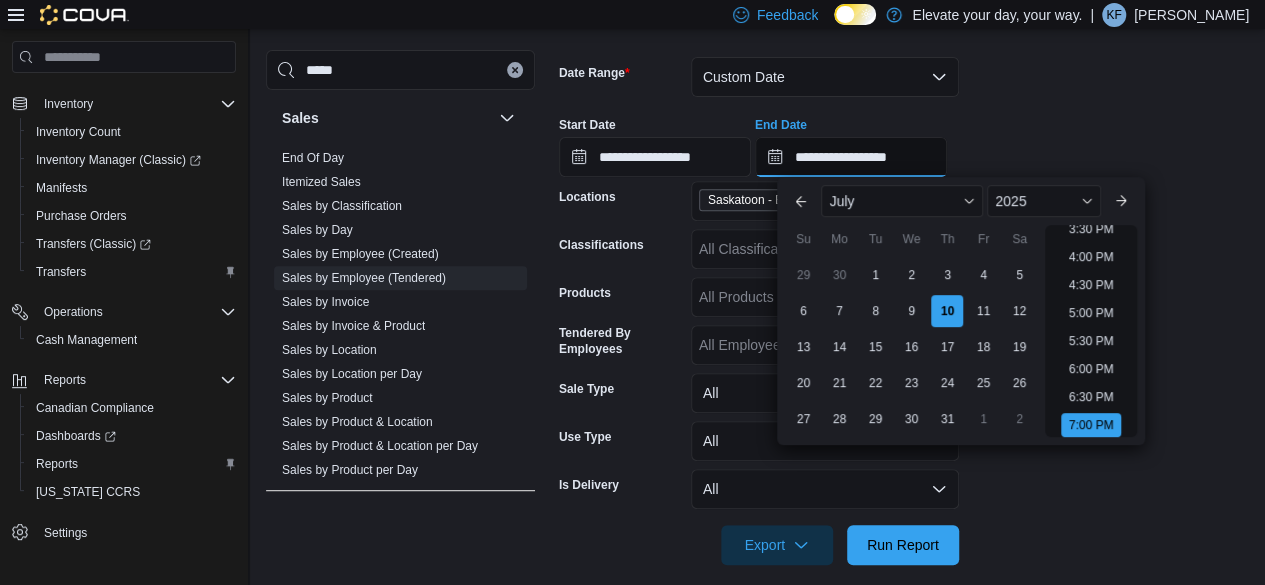 type on "**********" 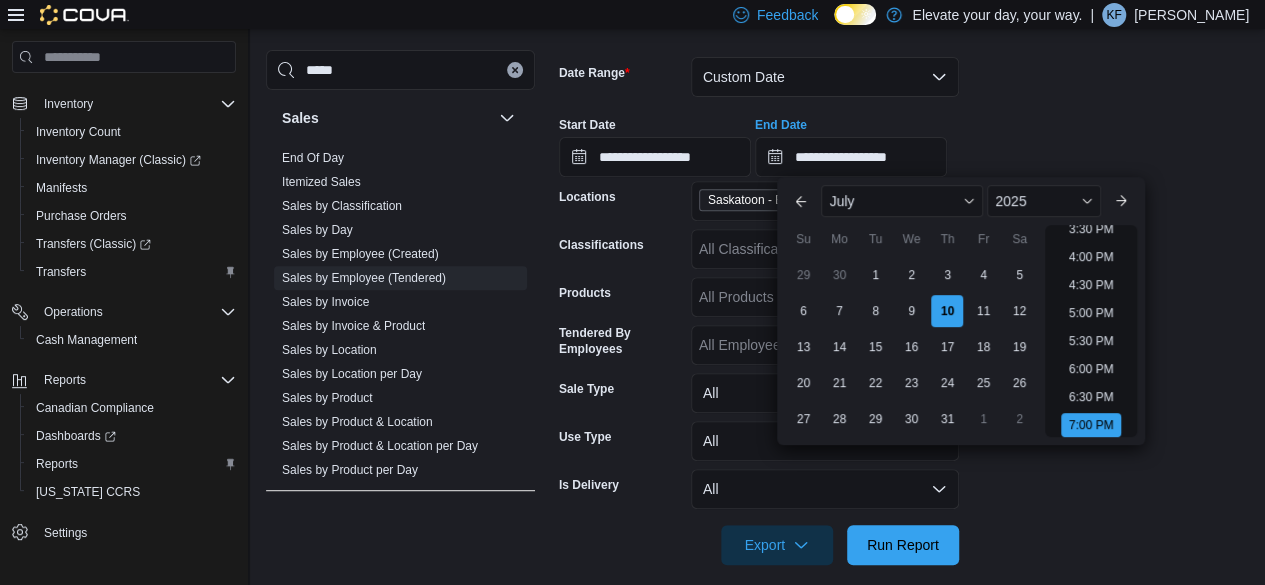 click on "**********" at bounding box center (908, 139) 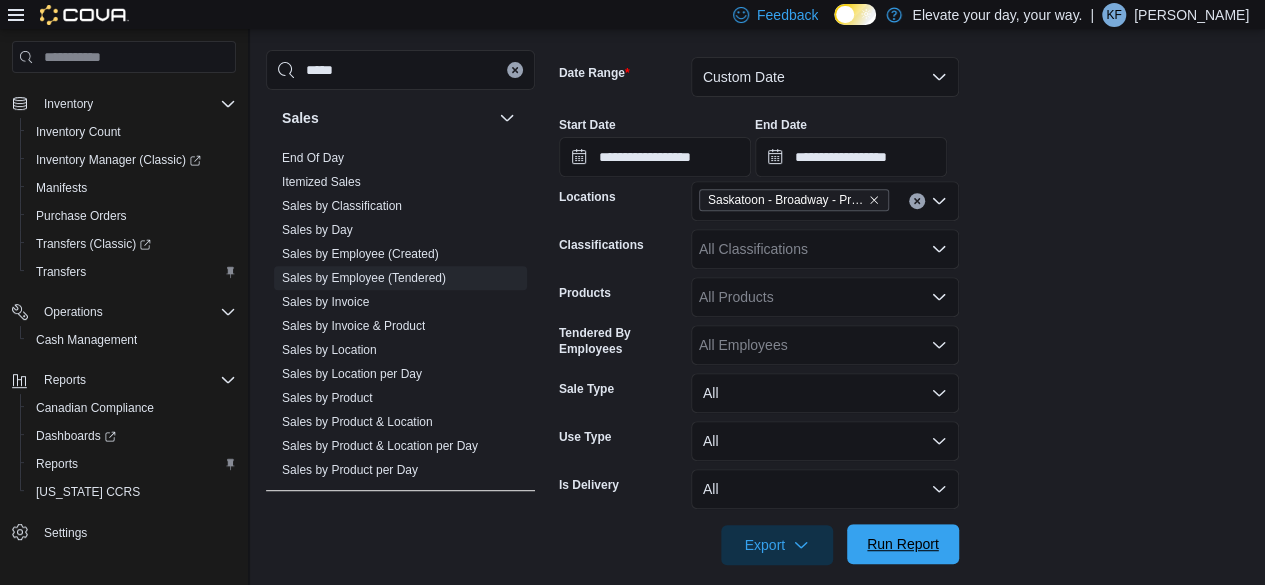 click on "Run Report" at bounding box center (903, 544) 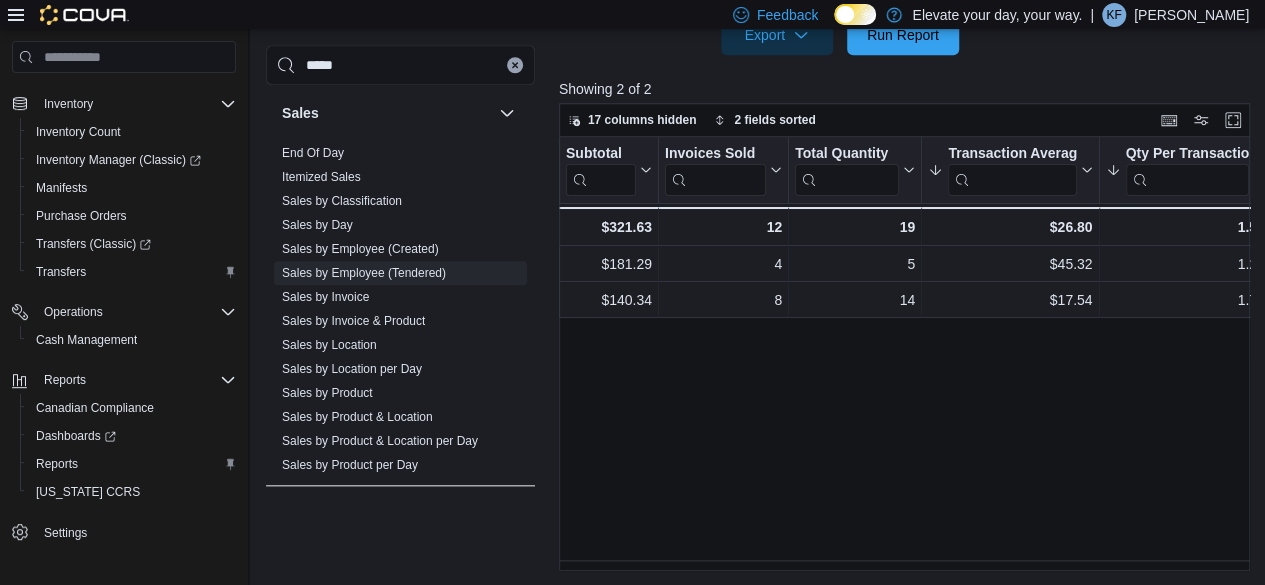 scroll, scrollTop: 815, scrollLeft: 0, axis: vertical 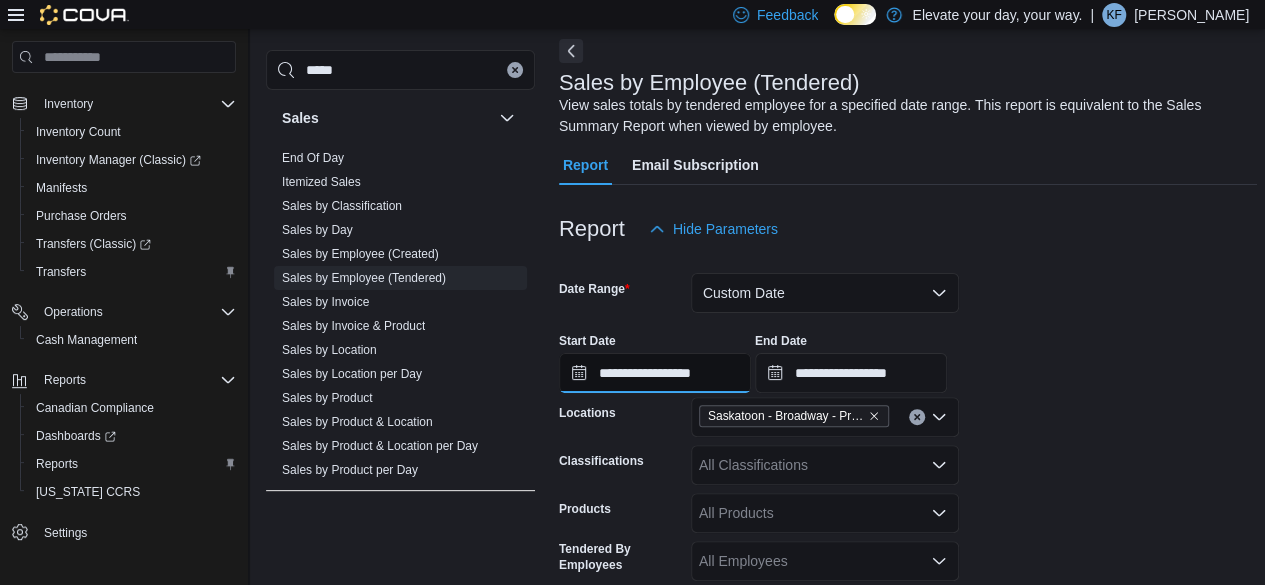 click on "**********" at bounding box center (655, 373) 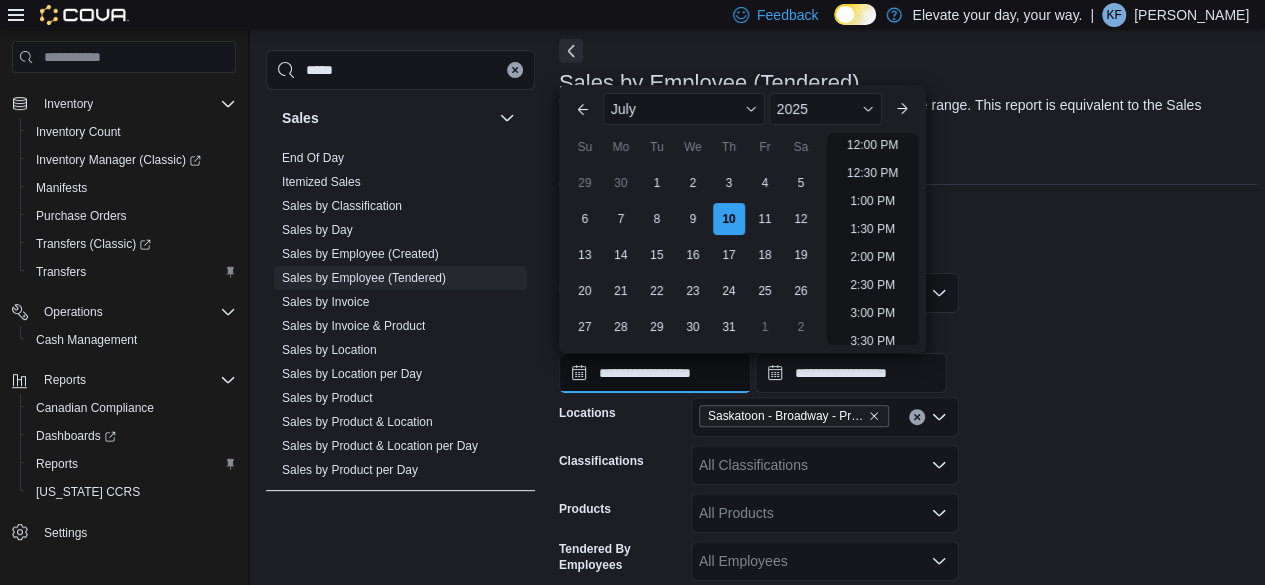 scroll, scrollTop: 880, scrollLeft: 0, axis: vertical 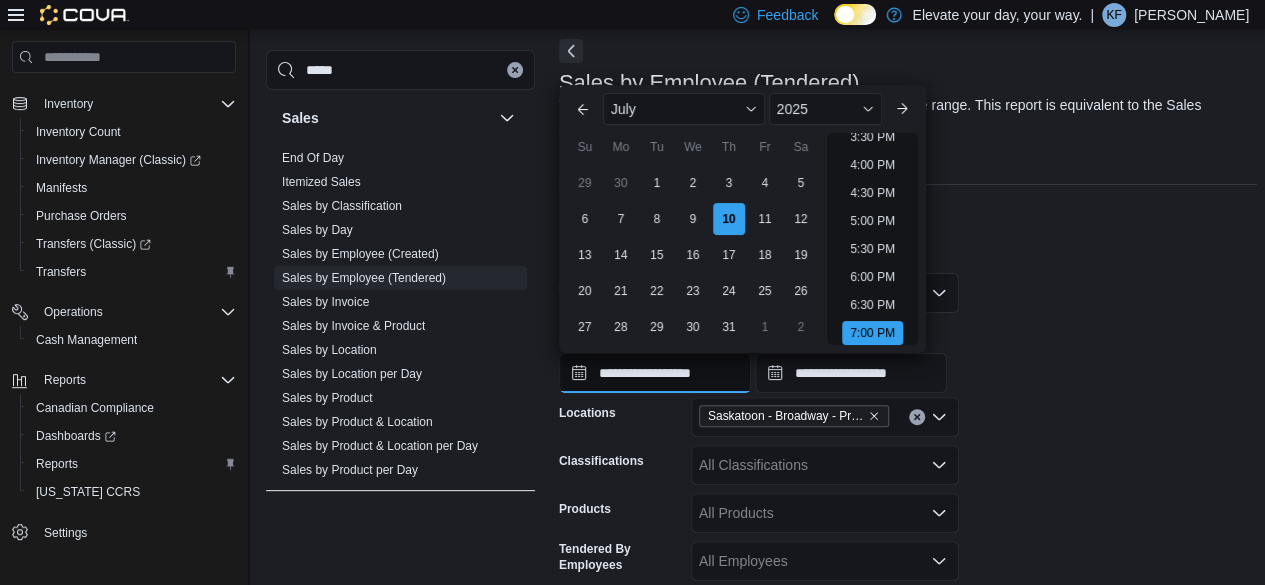 type on "**********" 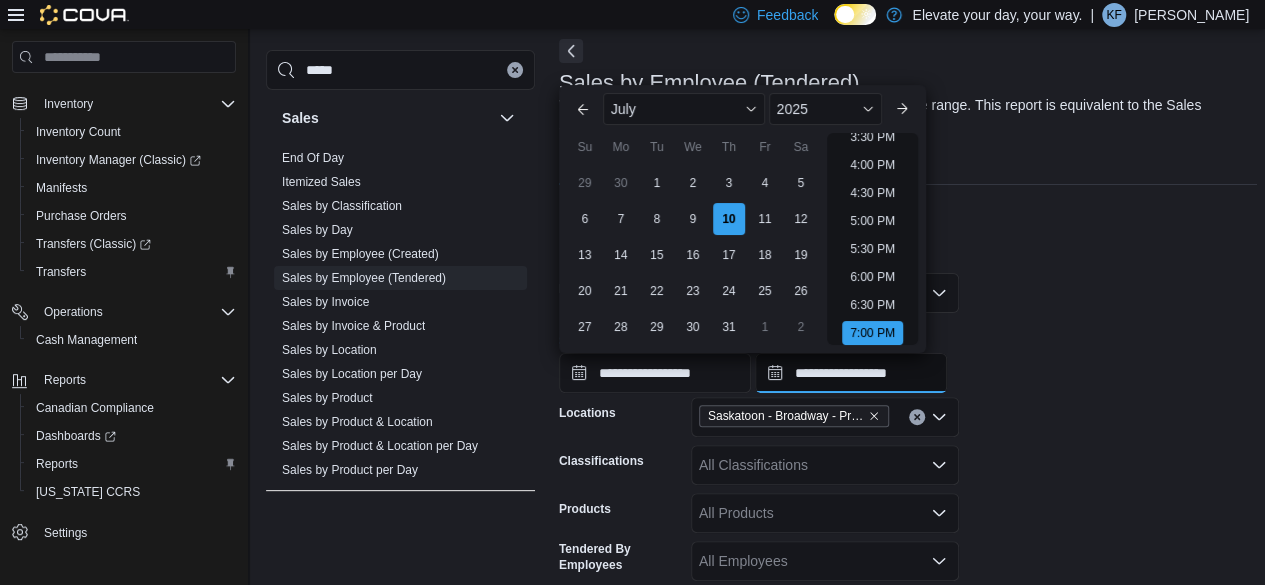 click on "**********" at bounding box center (851, 373) 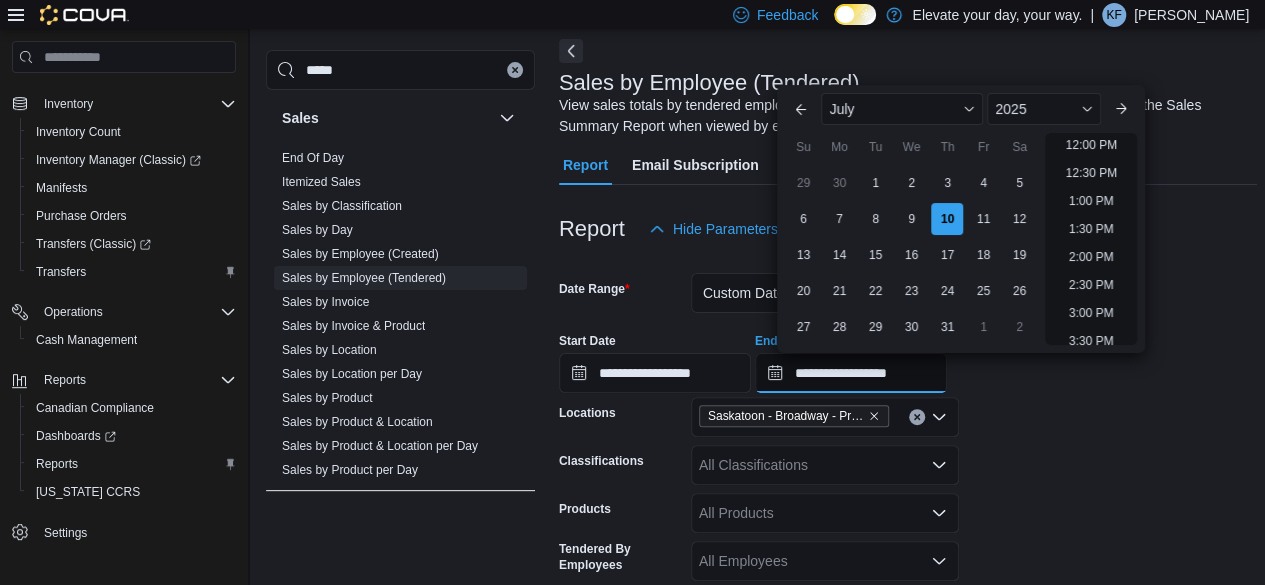 scroll, scrollTop: 936, scrollLeft: 0, axis: vertical 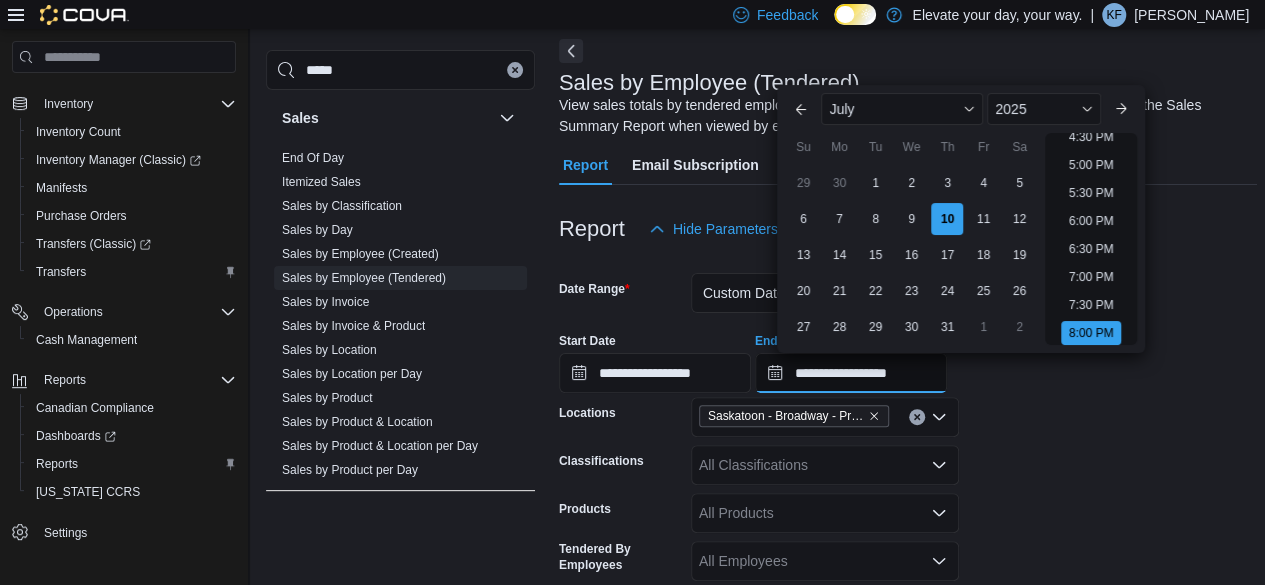 type on "**********" 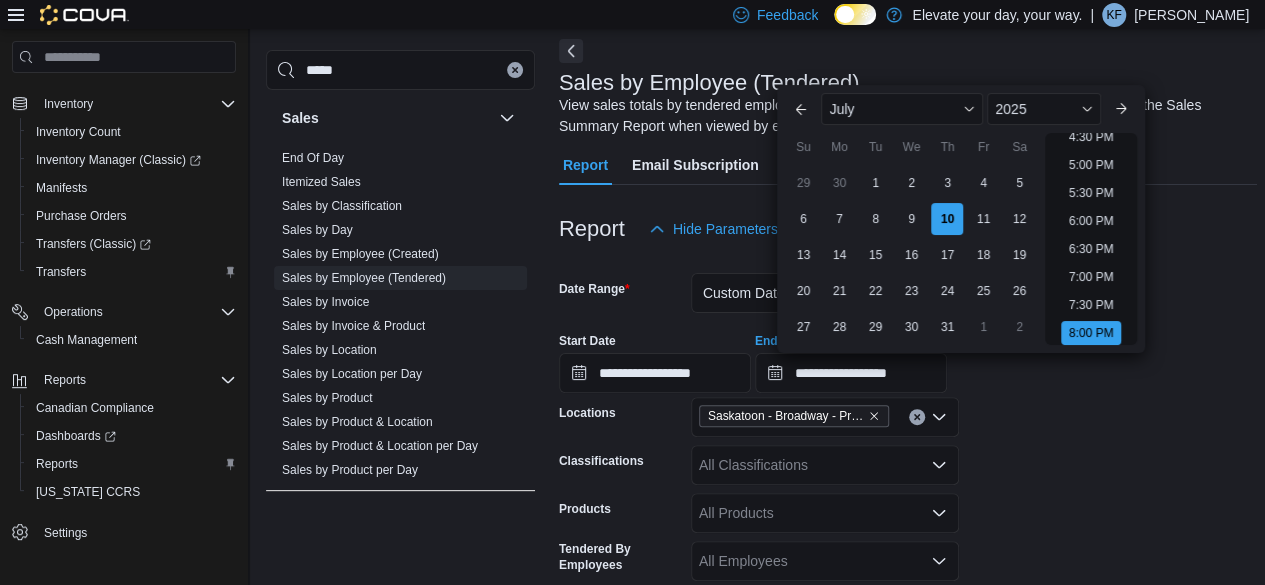 click on "**********" at bounding box center (908, 515) 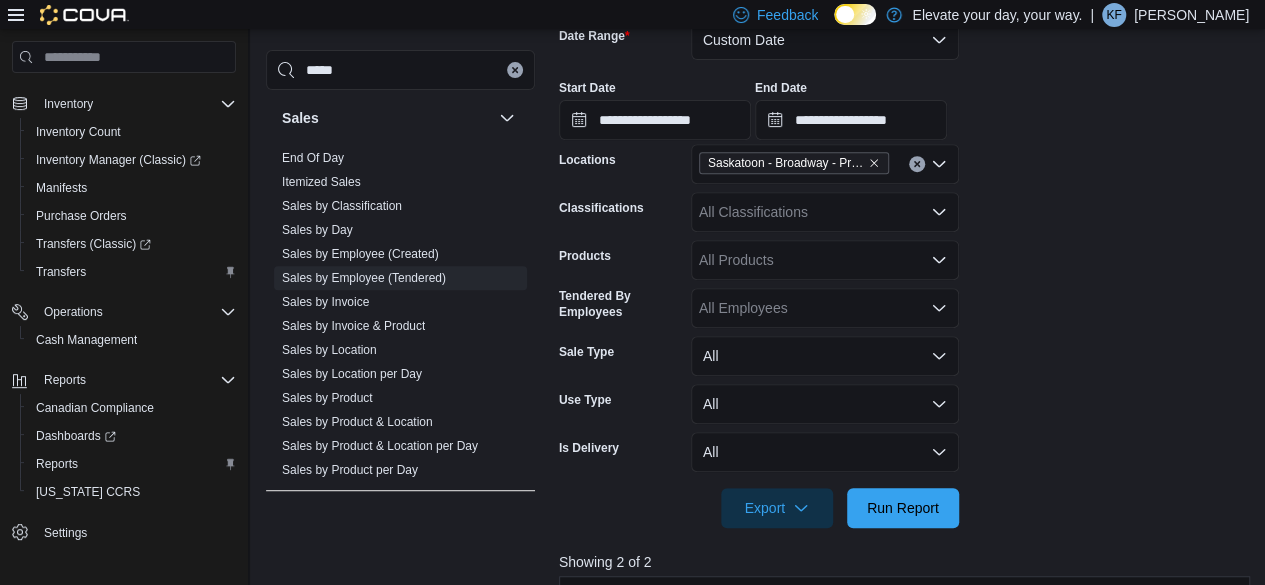 scroll, scrollTop: 344, scrollLeft: 0, axis: vertical 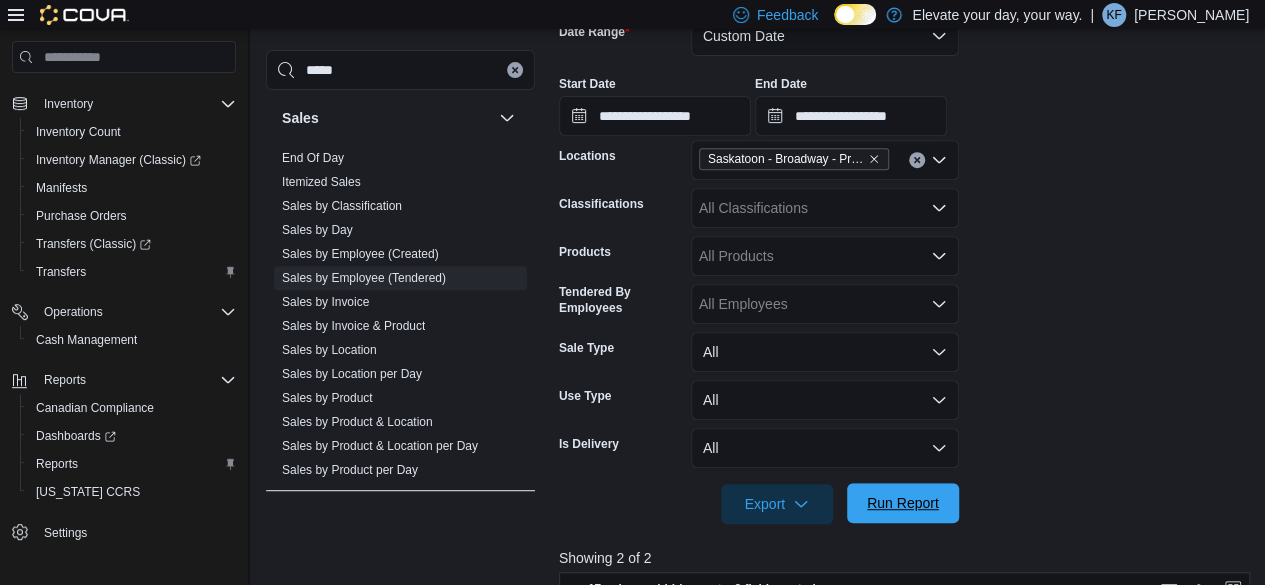 click on "Run Report" at bounding box center [903, 503] 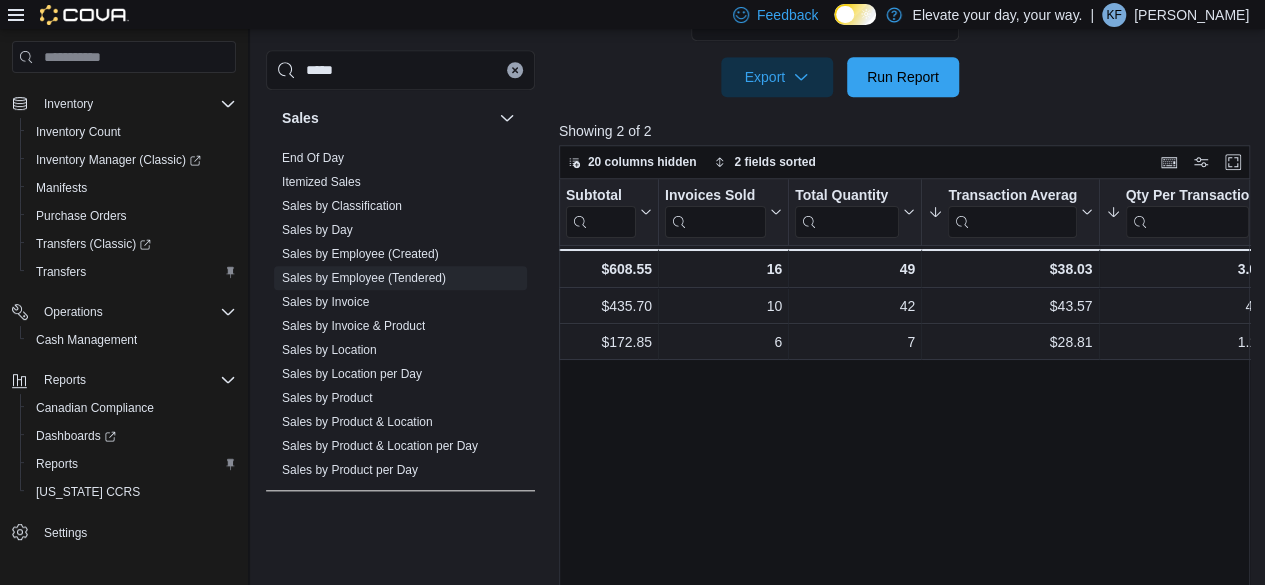 scroll, scrollTop: 773, scrollLeft: 0, axis: vertical 